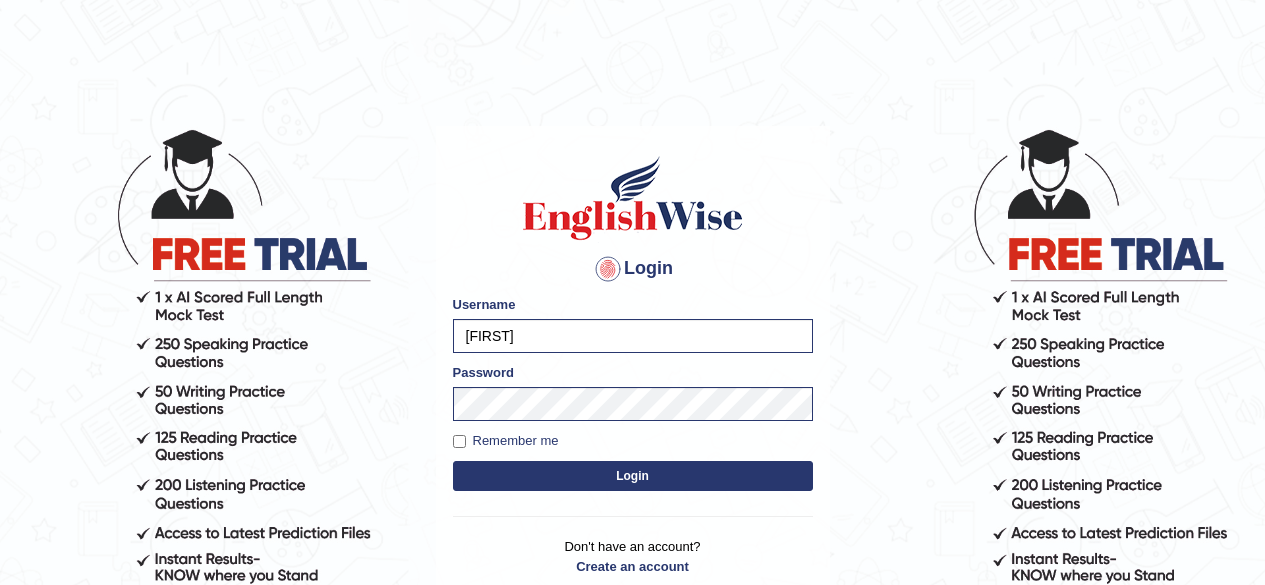 scroll, scrollTop: 0, scrollLeft: 0, axis: both 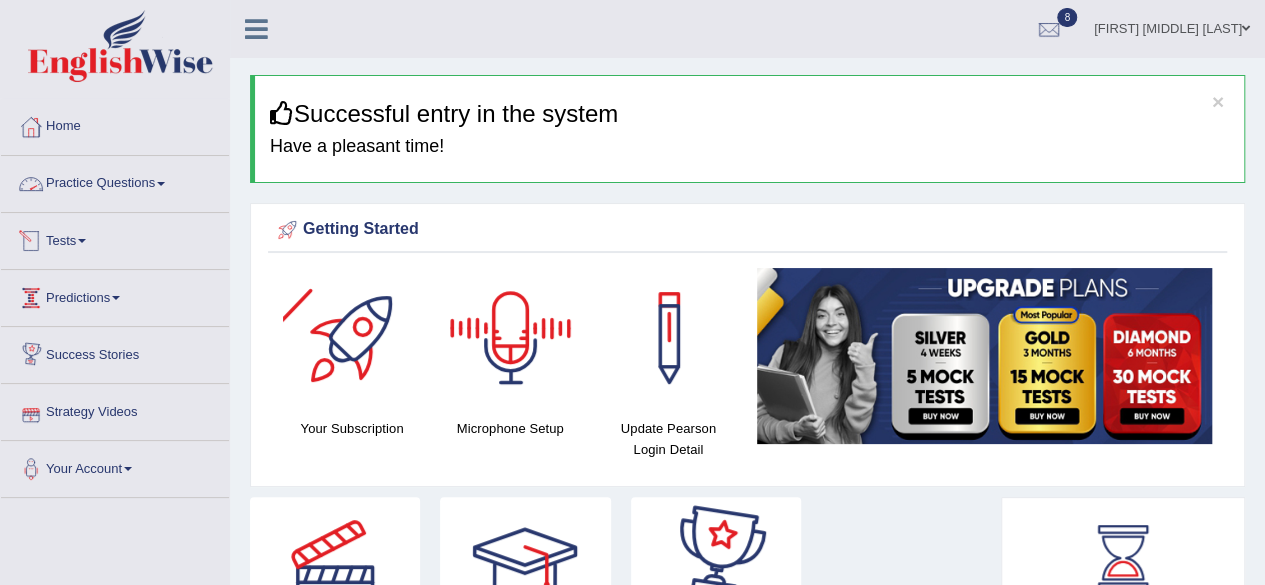 click on "Practice Questions" at bounding box center (115, 181) 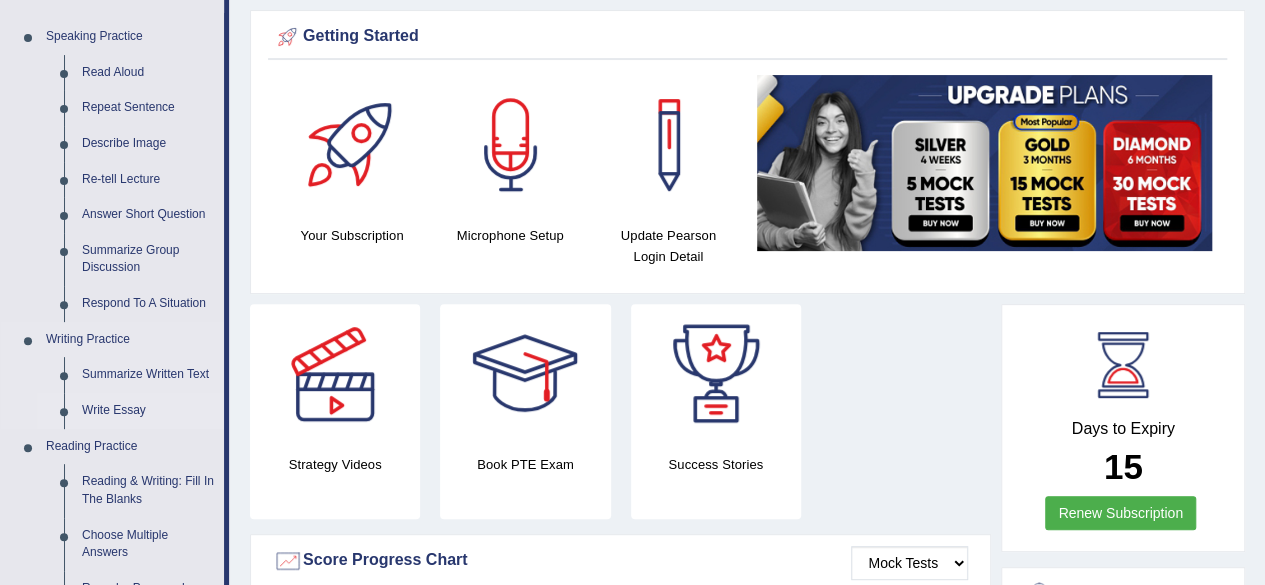 scroll, scrollTop: 200, scrollLeft: 0, axis: vertical 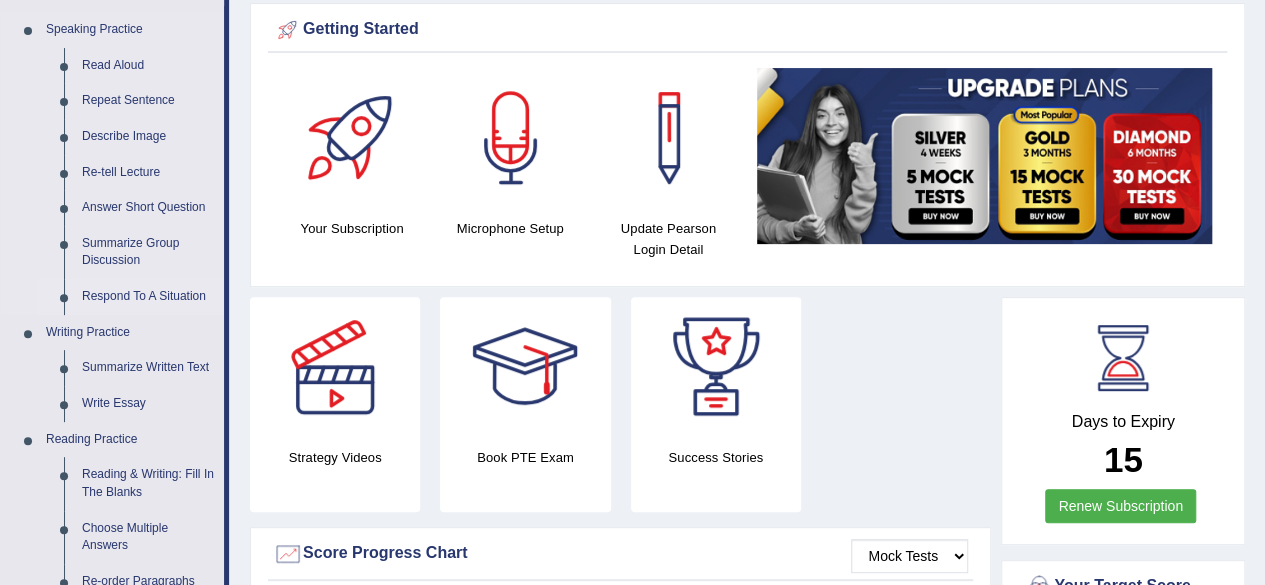 click on "Respond To A Situation" at bounding box center (148, 297) 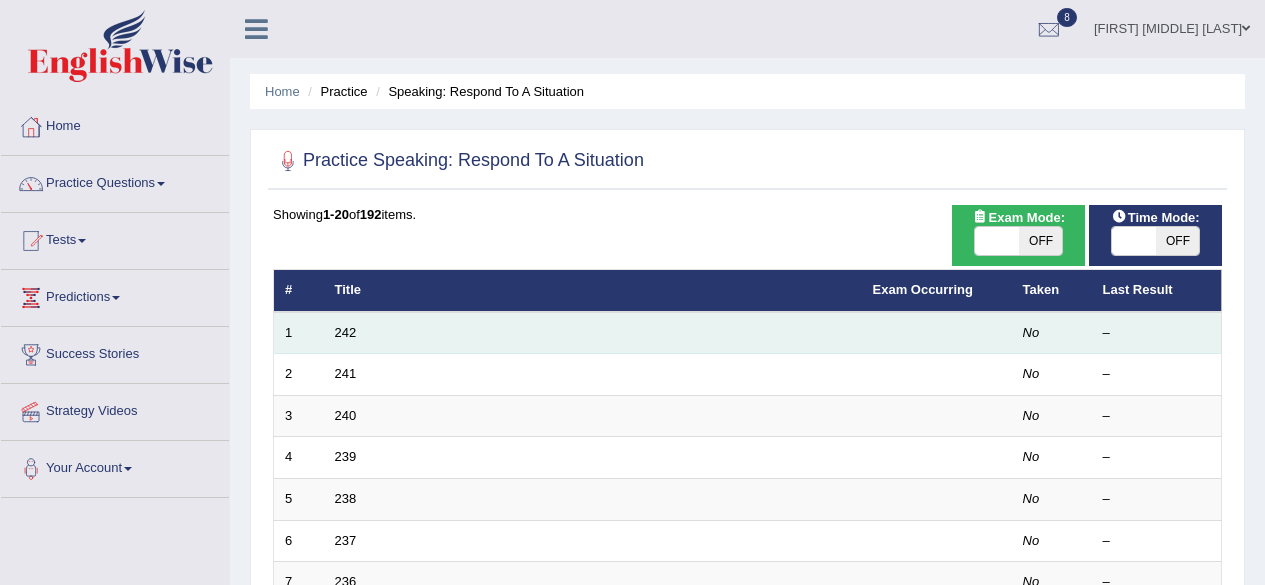 scroll, scrollTop: 0, scrollLeft: 0, axis: both 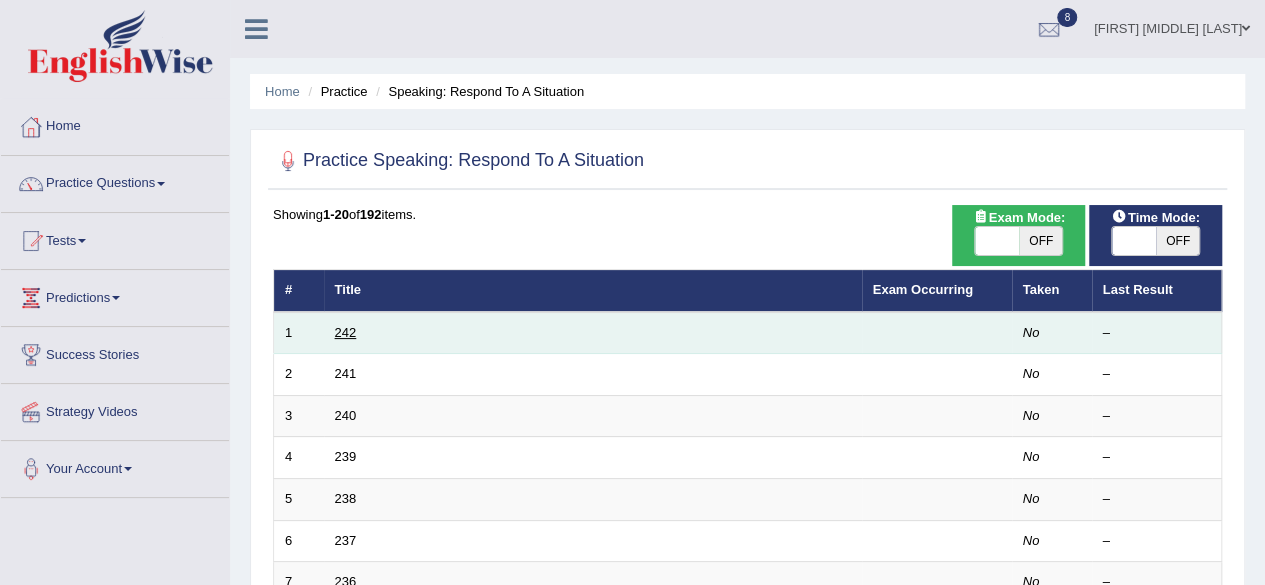 click on "242" at bounding box center (346, 332) 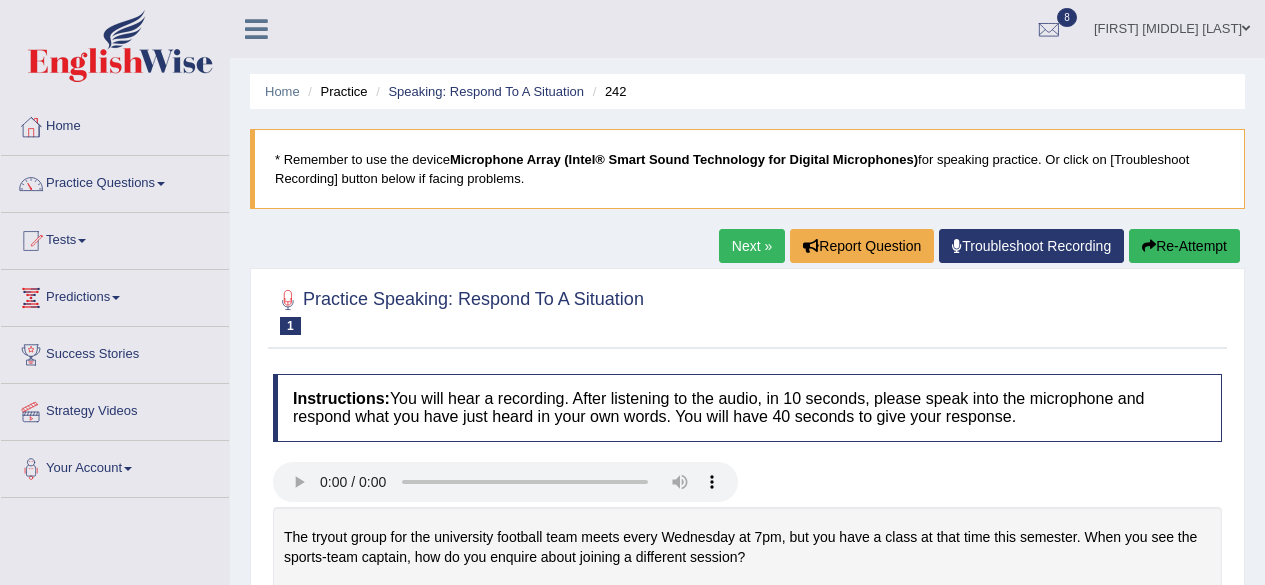scroll, scrollTop: 0, scrollLeft: 0, axis: both 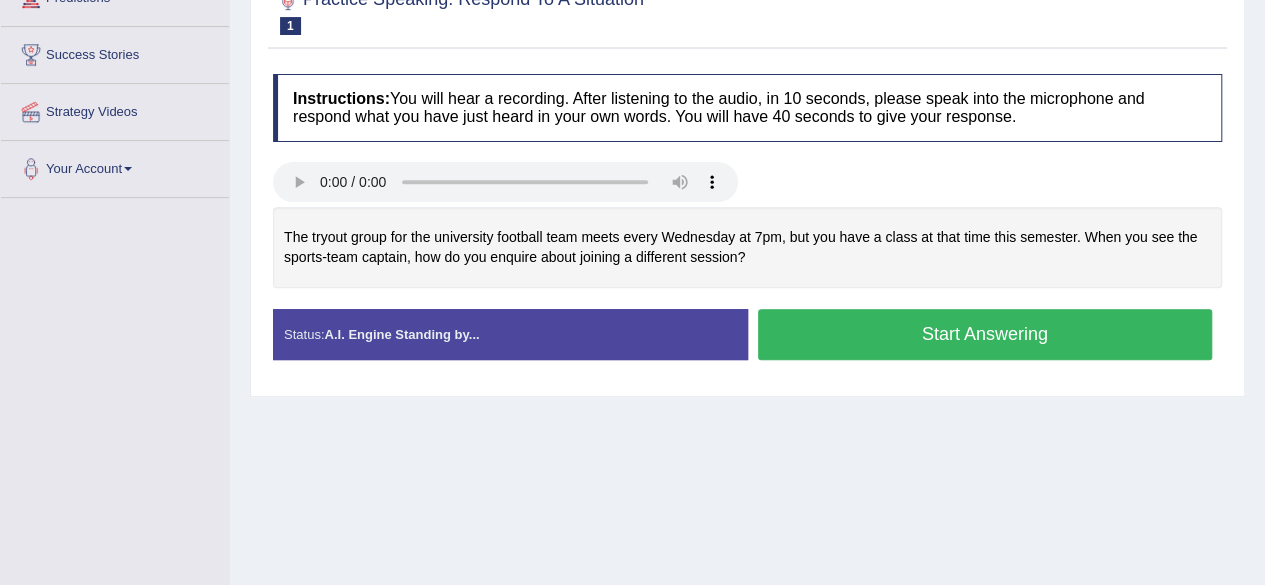 click on "Start Answering" at bounding box center [985, 334] 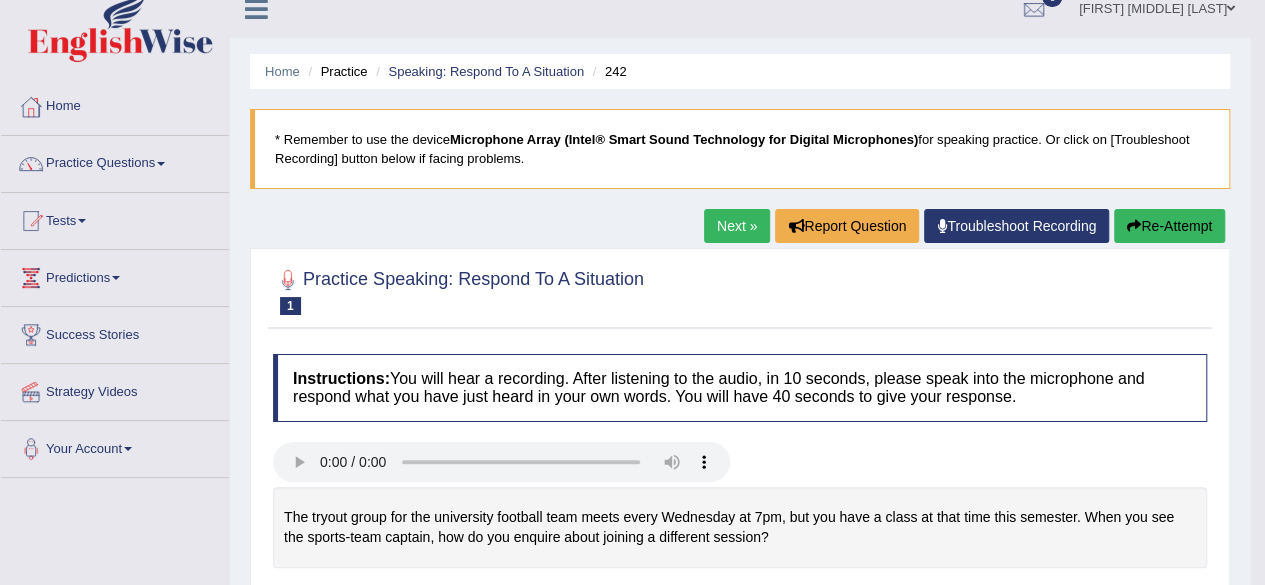 scroll, scrollTop: 0, scrollLeft: 0, axis: both 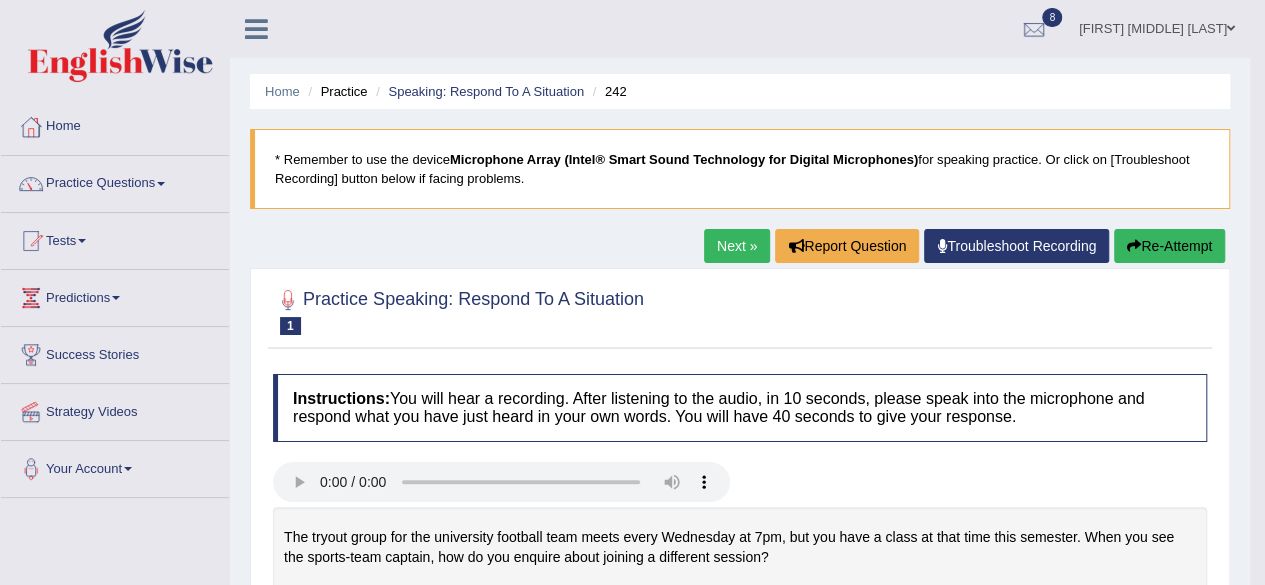 click on "Next »" at bounding box center [737, 246] 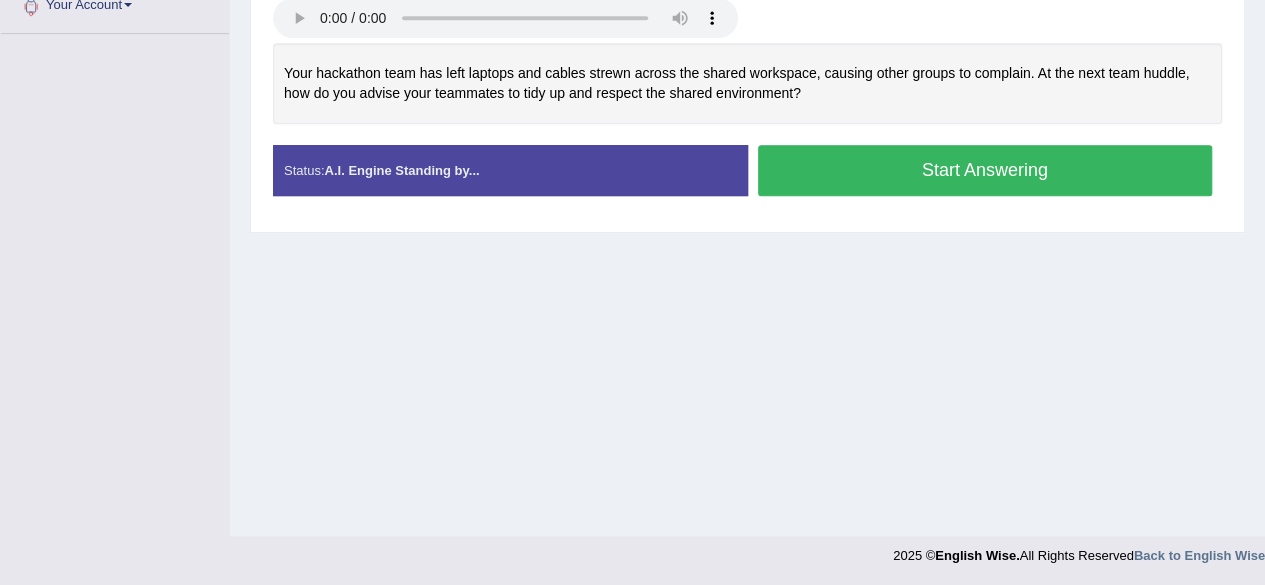 scroll, scrollTop: 264, scrollLeft: 0, axis: vertical 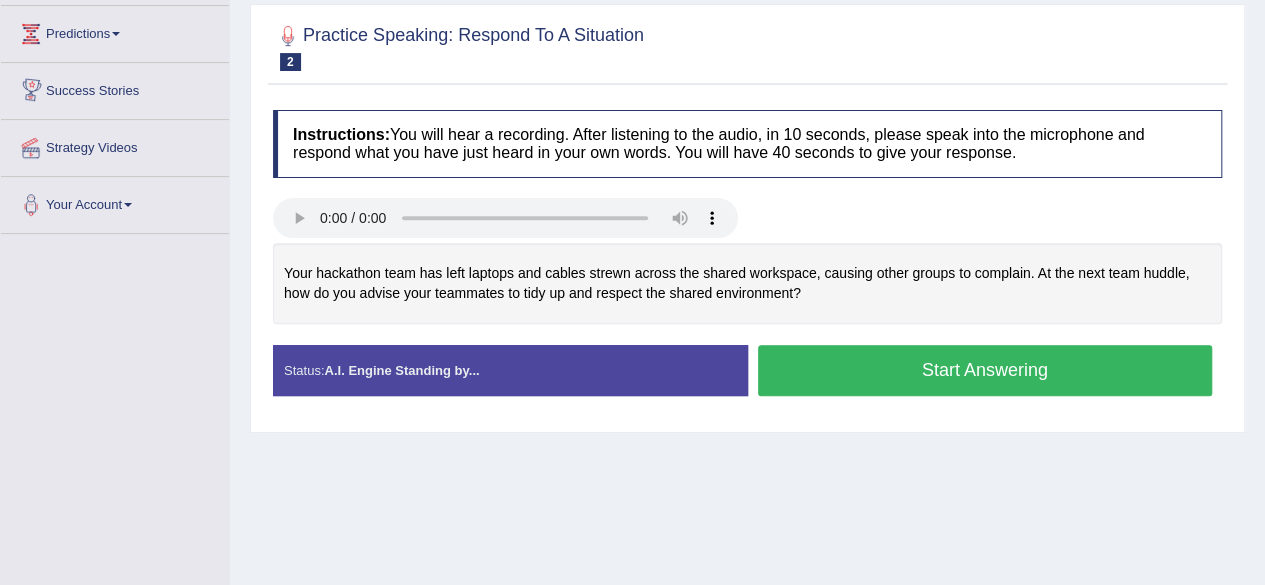 click on "Start Answering" at bounding box center [985, 370] 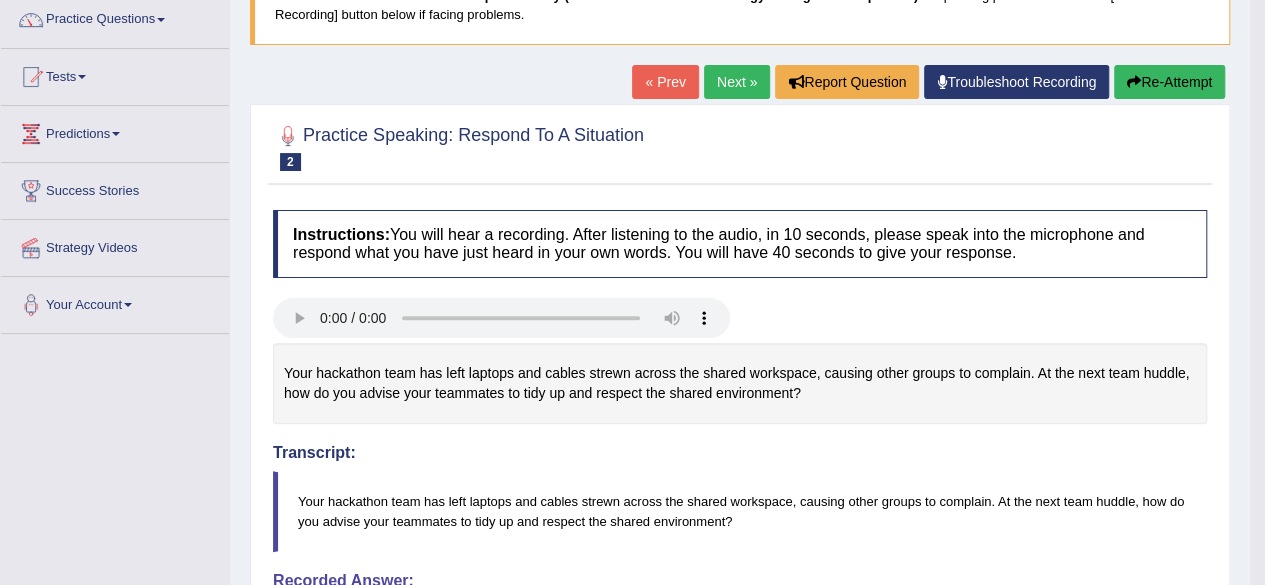 scroll, scrollTop: 0, scrollLeft: 0, axis: both 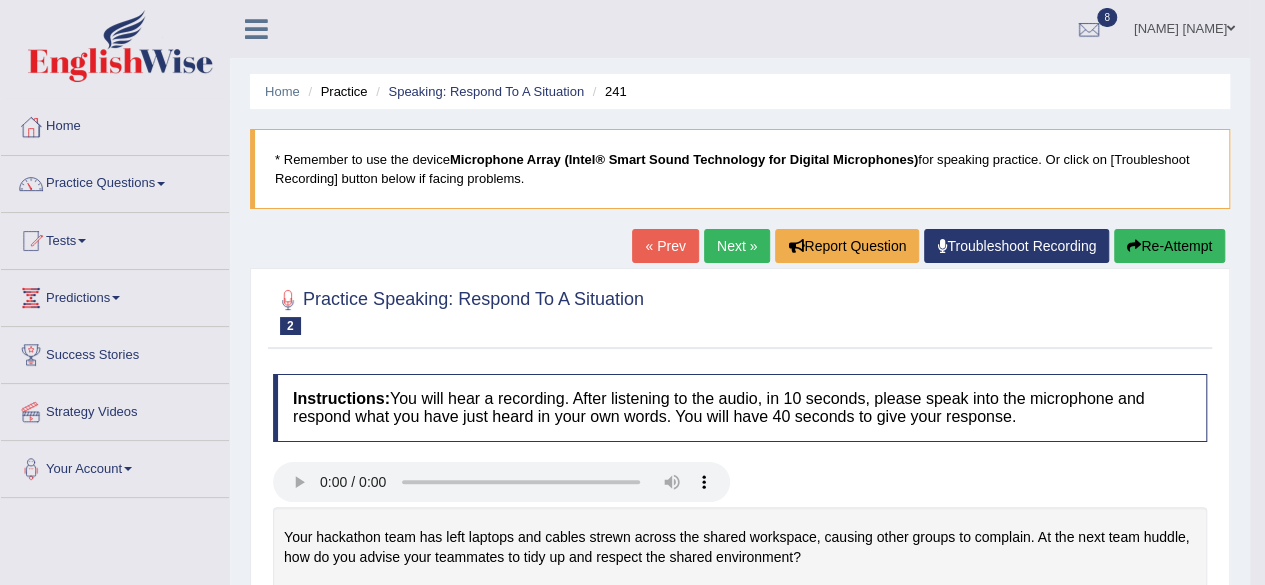 click on "Next »" at bounding box center [737, 246] 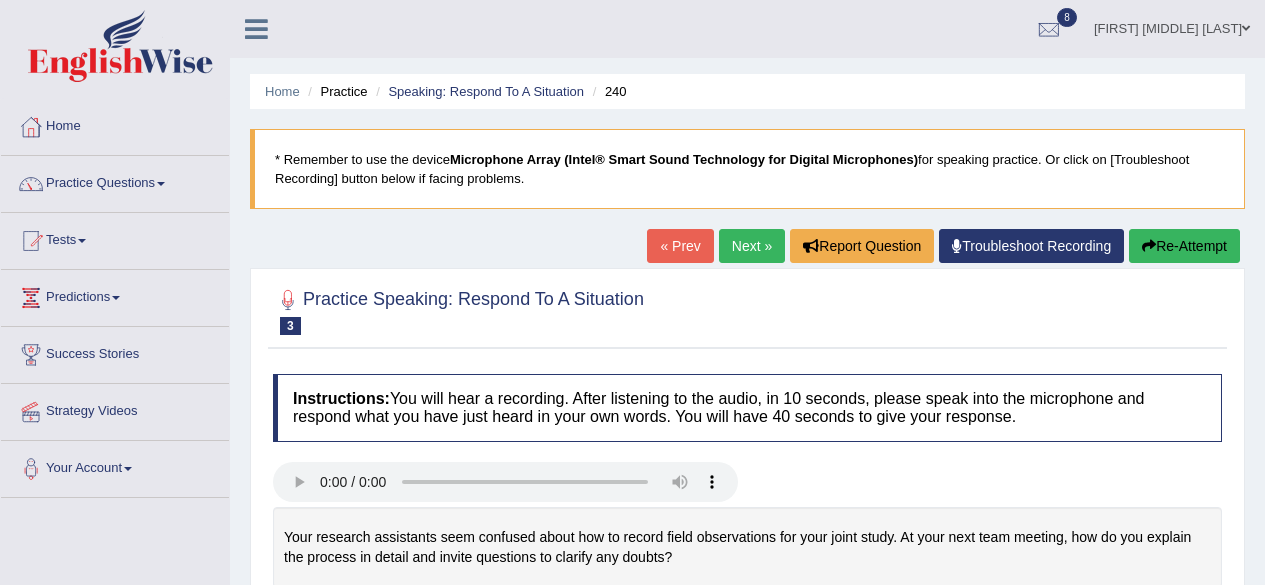 scroll, scrollTop: 300, scrollLeft: 0, axis: vertical 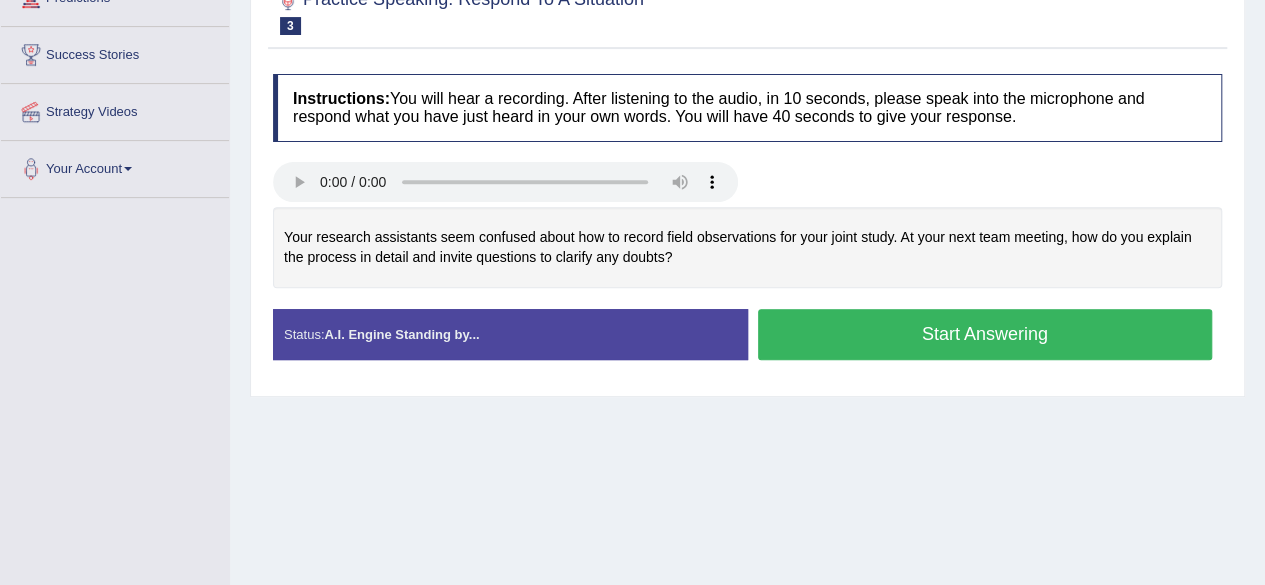 click on "Start Answering" at bounding box center (985, 334) 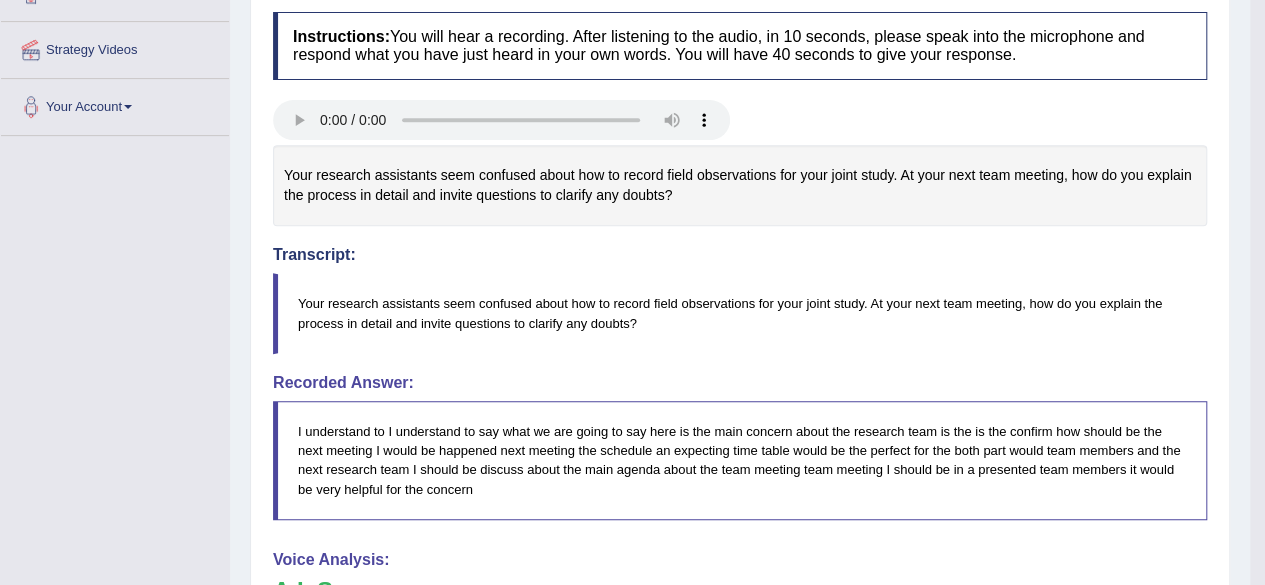 scroll, scrollTop: 0, scrollLeft: 0, axis: both 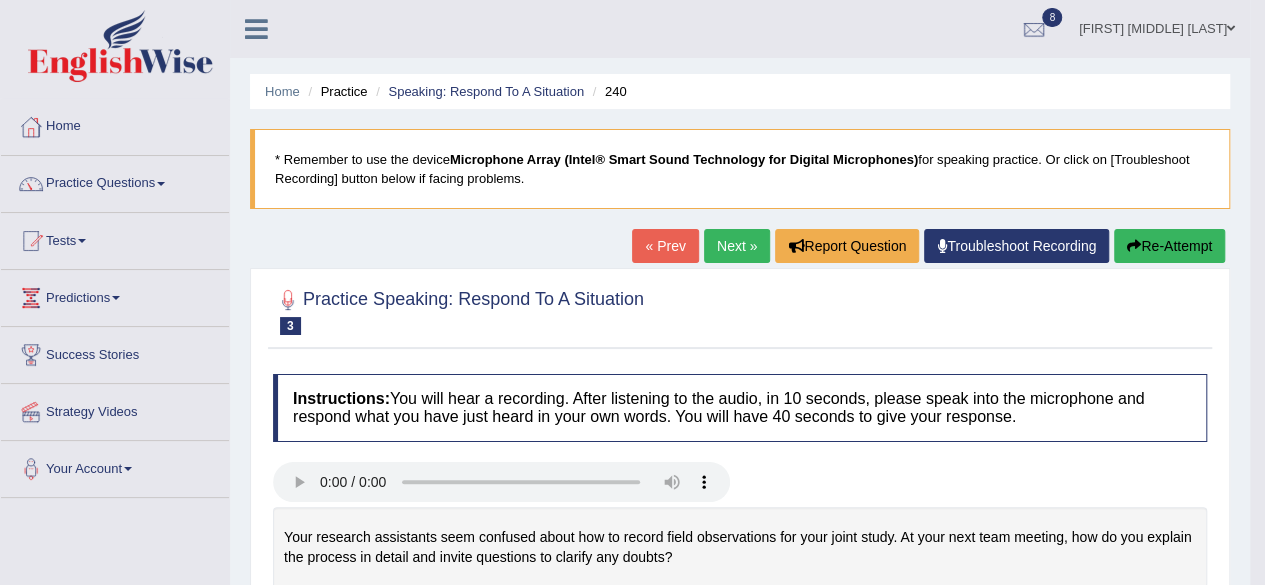 click on "Next »" at bounding box center (737, 246) 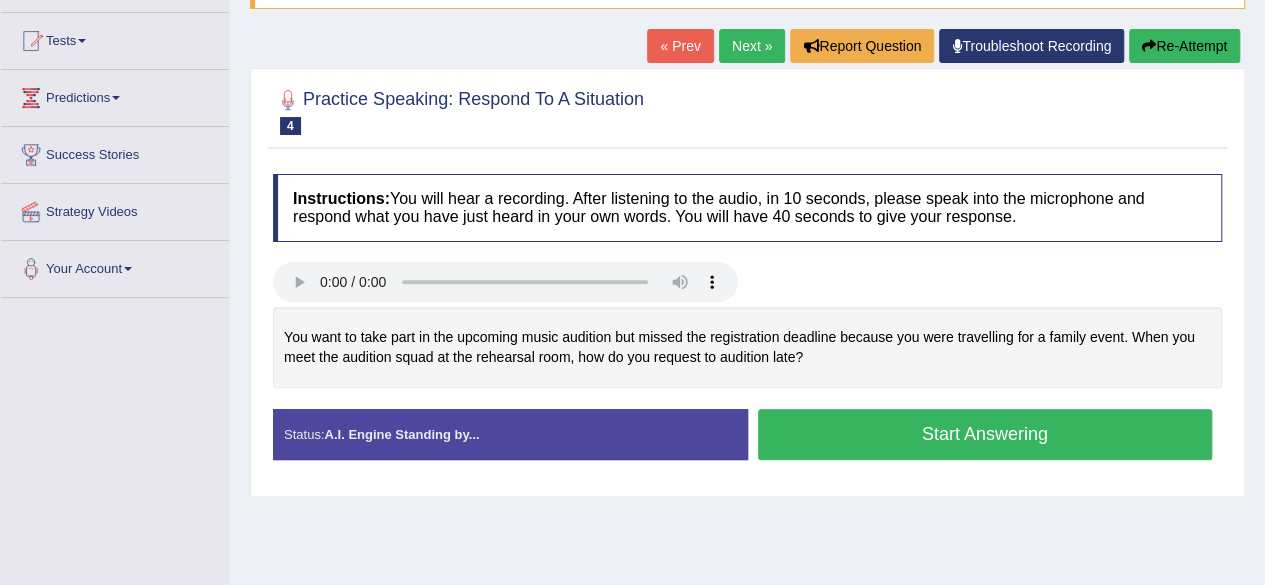 scroll, scrollTop: 200, scrollLeft: 0, axis: vertical 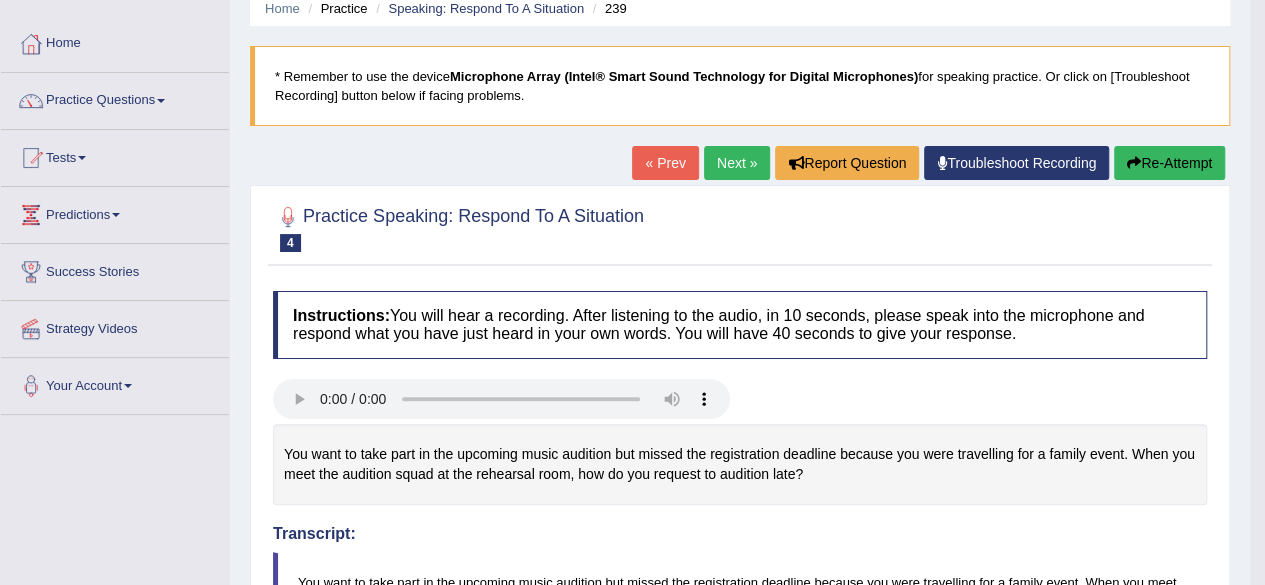 click on "Next »" at bounding box center [737, 163] 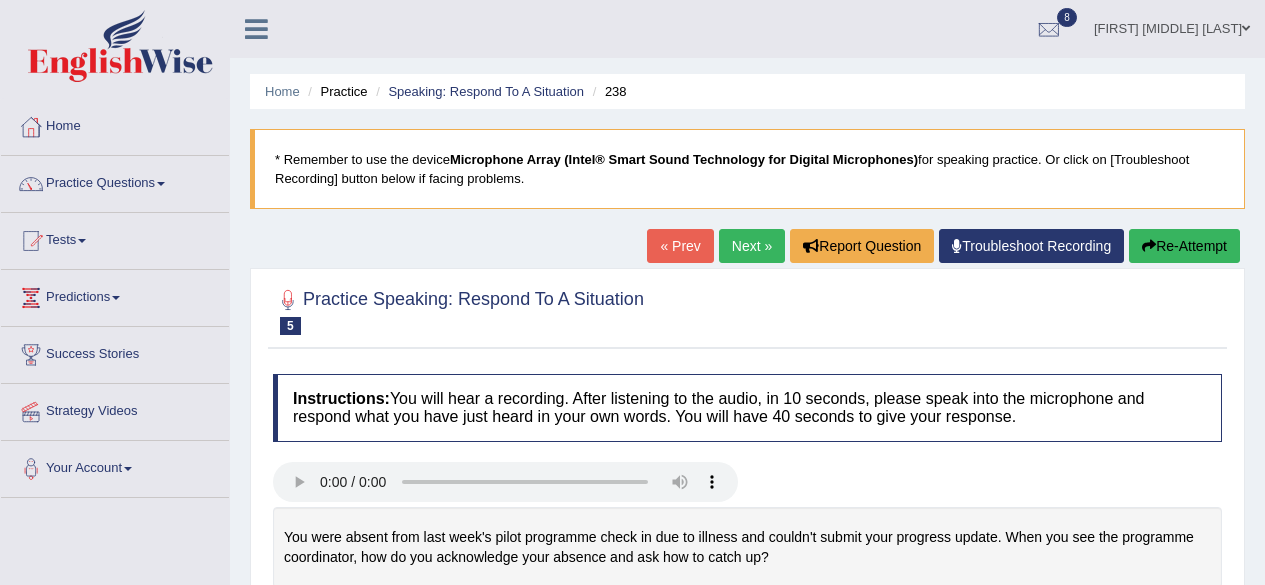 scroll, scrollTop: 264, scrollLeft: 0, axis: vertical 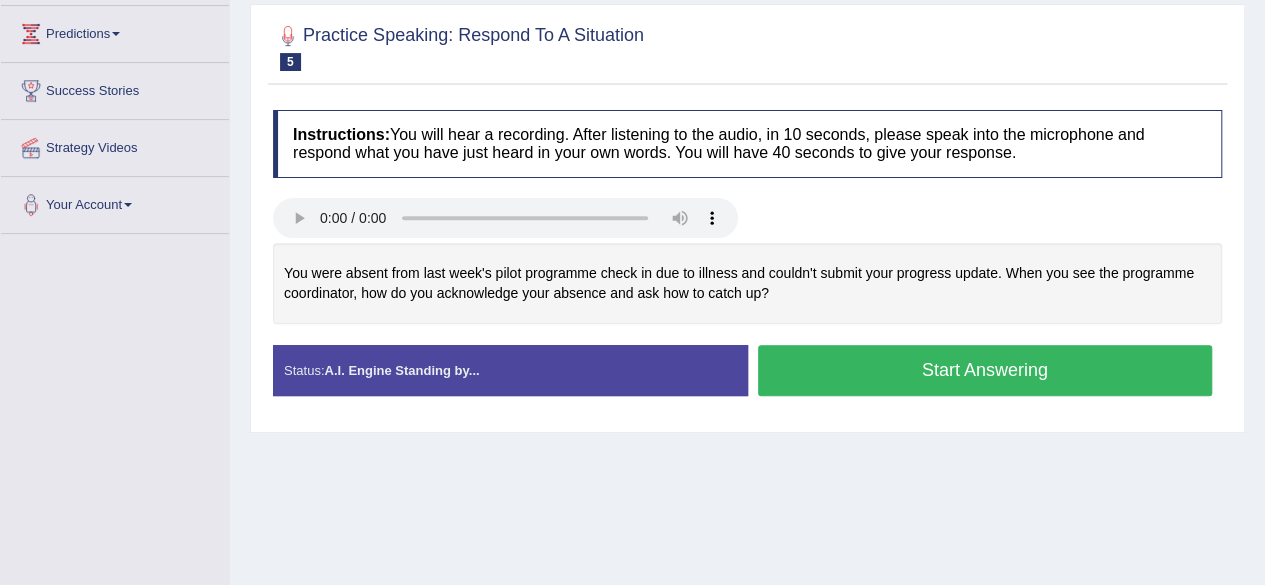click on "Start Answering" at bounding box center [985, 370] 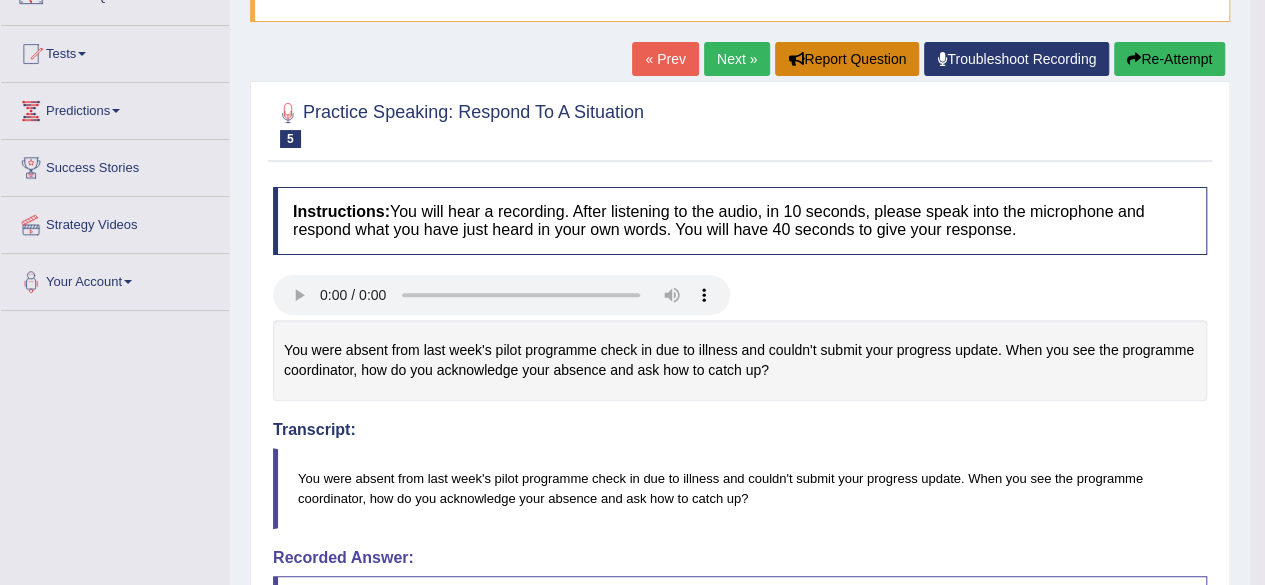 scroll, scrollTop: 100, scrollLeft: 0, axis: vertical 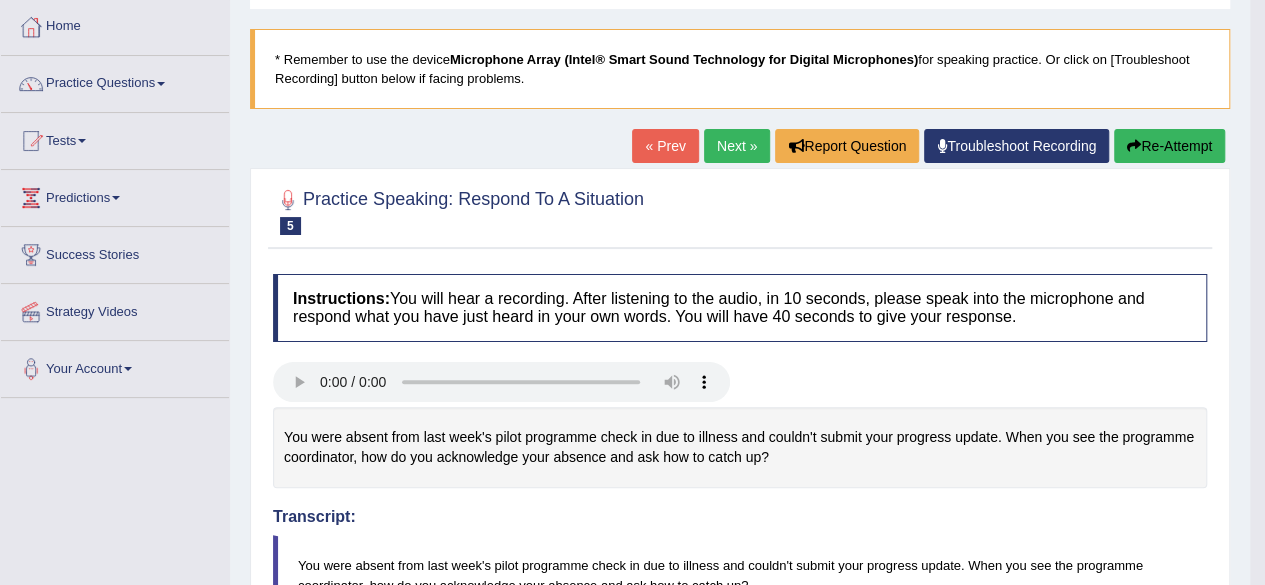 click on "Next »" at bounding box center [737, 146] 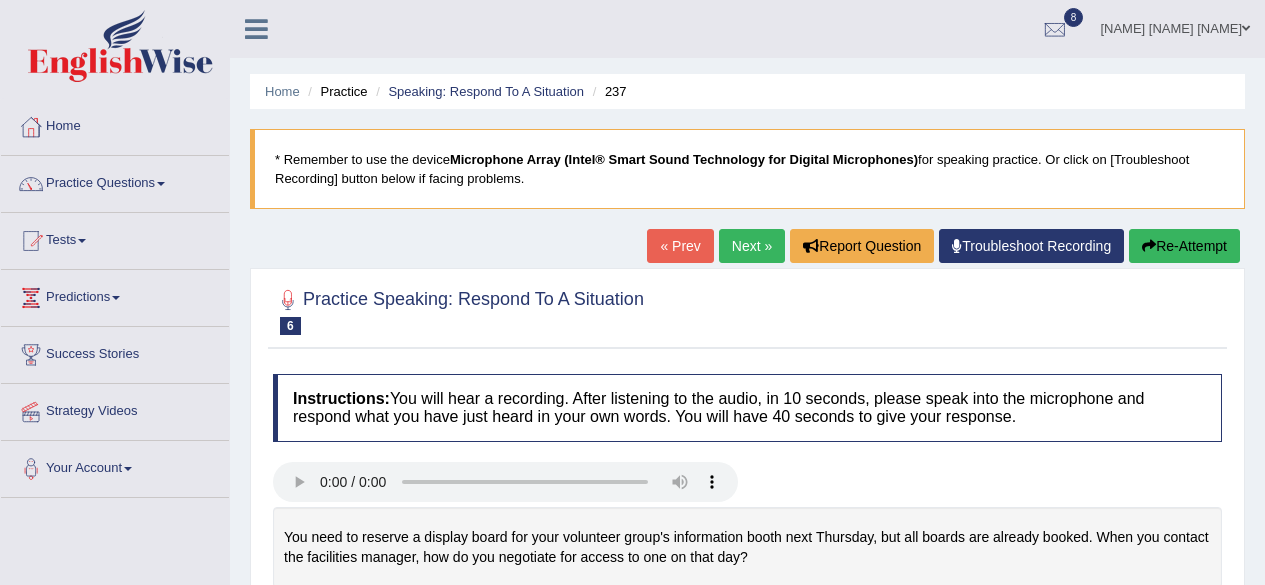 scroll, scrollTop: 200, scrollLeft: 0, axis: vertical 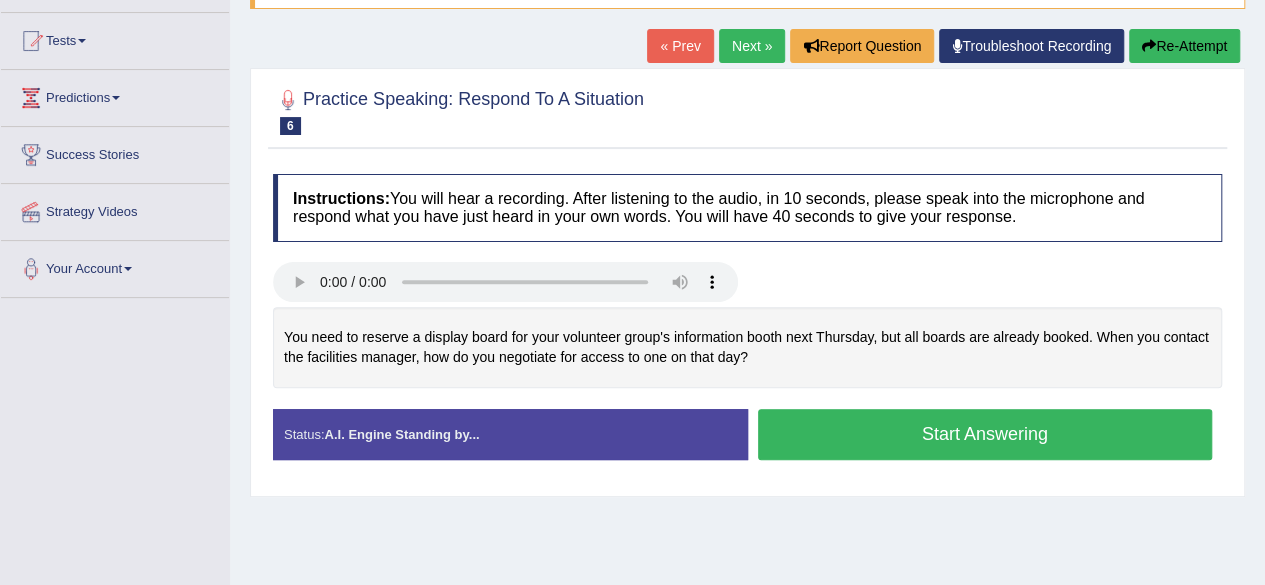 click on "Start Answering" at bounding box center [985, 434] 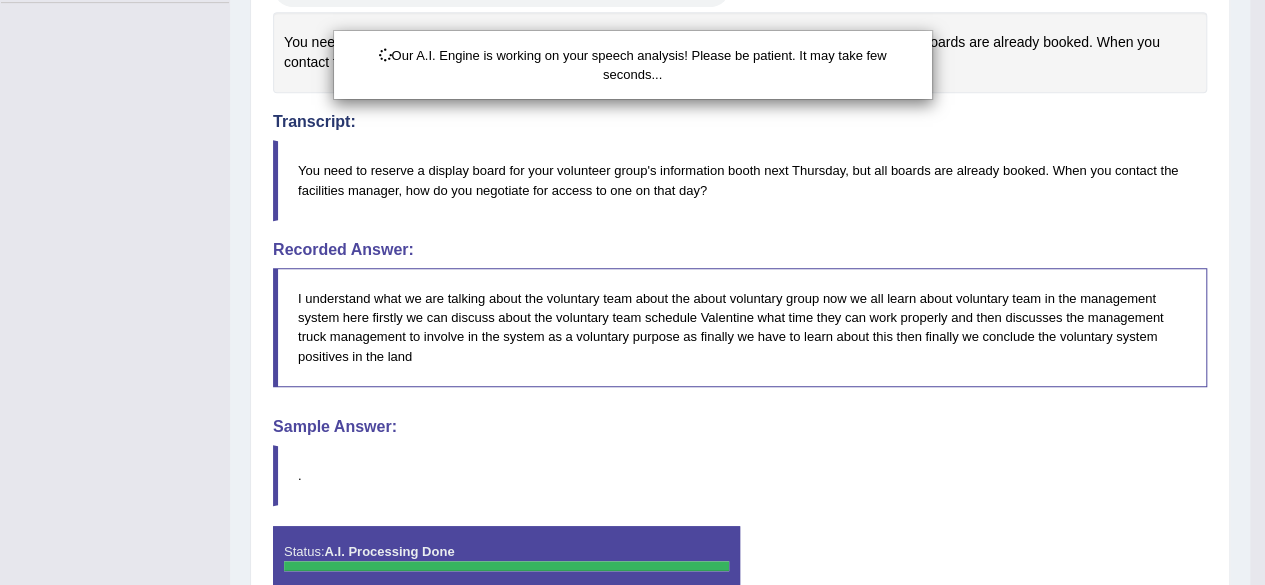 scroll, scrollTop: 500, scrollLeft: 0, axis: vertical 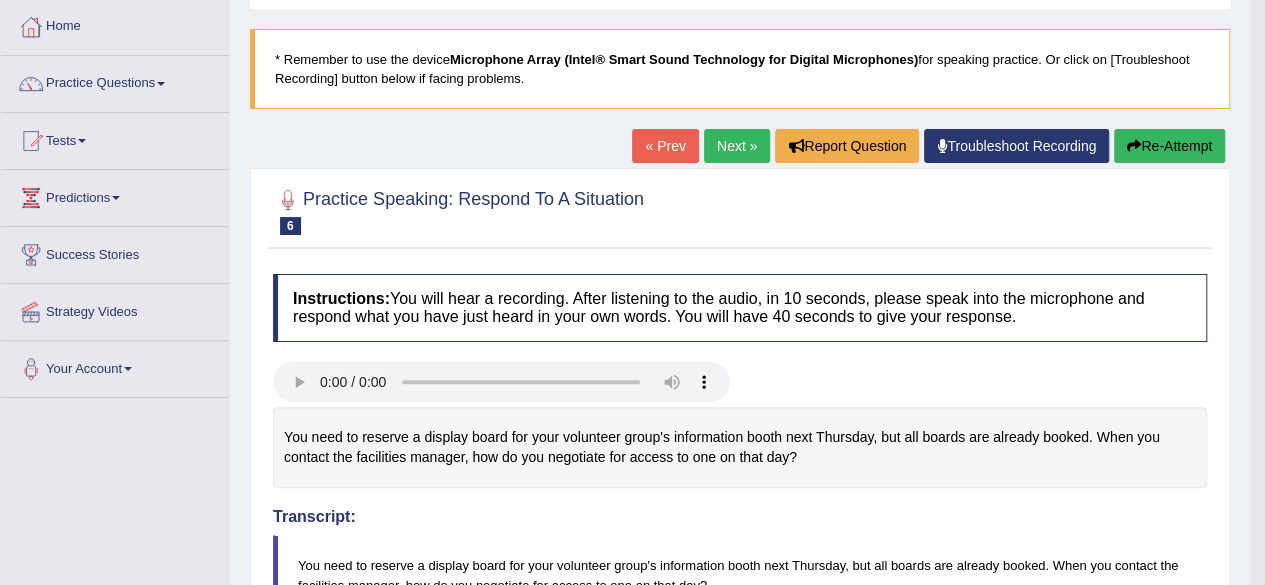 click on "Next »" at bounding box center [737, 146] 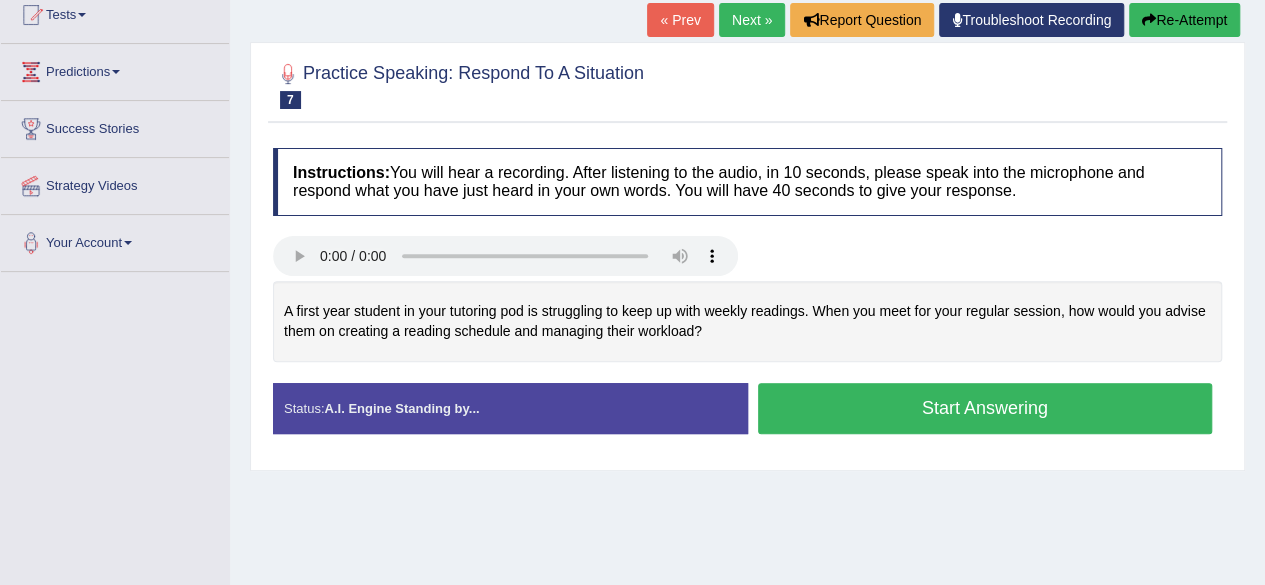 scroll, scrollTop: 226, scrollLeft: 0, axis: vertical 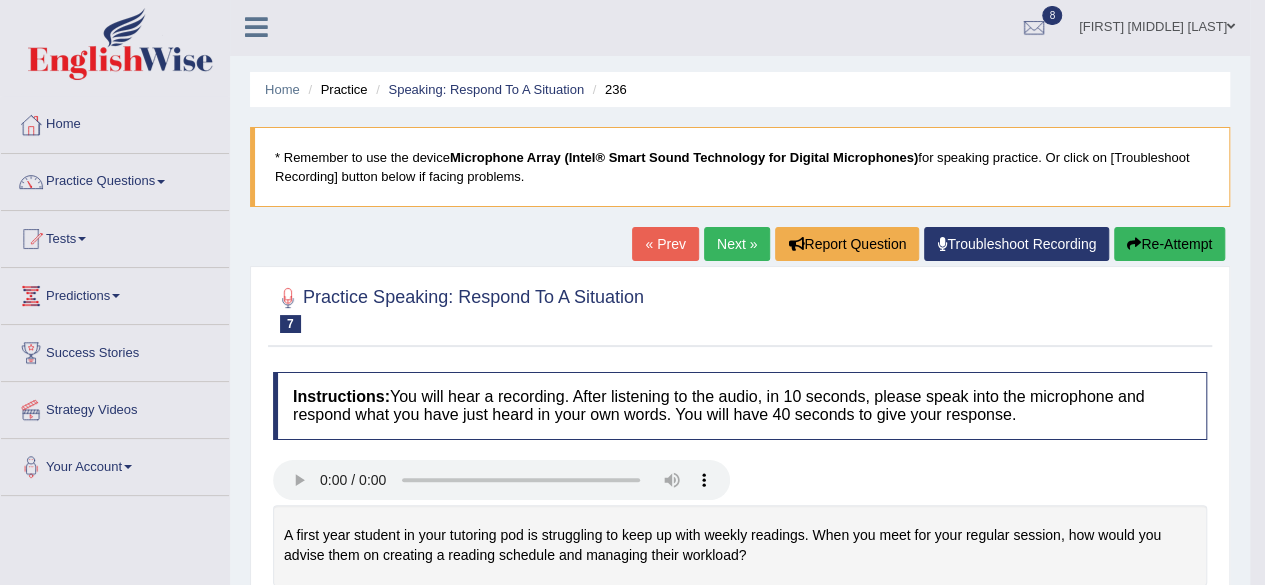 click on "Next »" at bounding box center (737, 244) 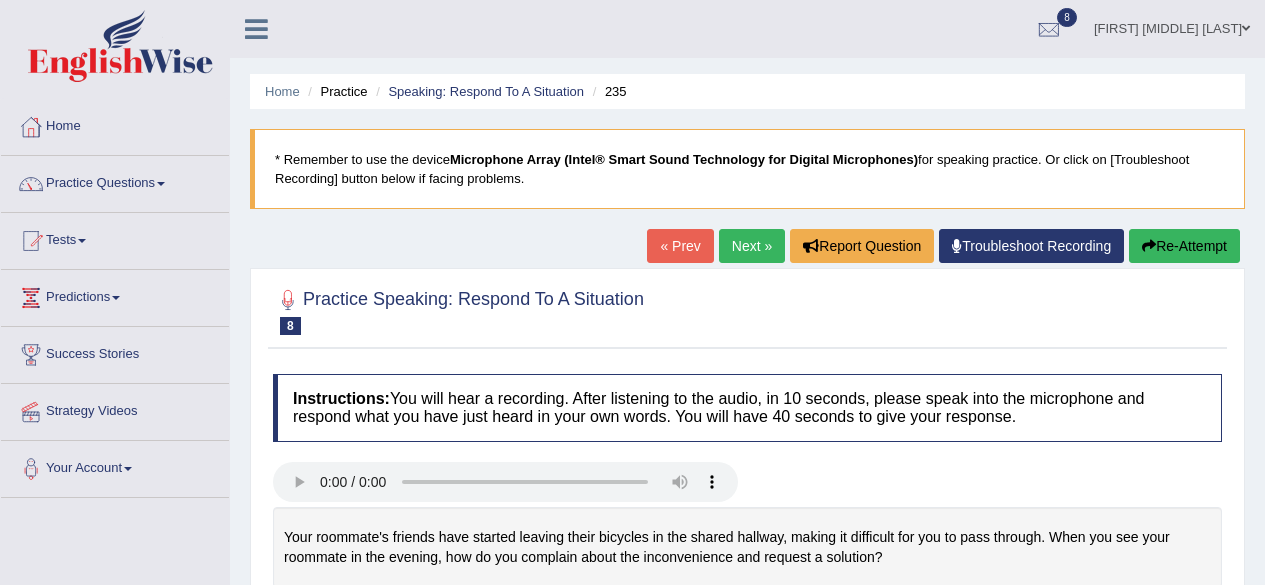 scroll, scrollTop: 0, scrollLeft: 0, axis: both 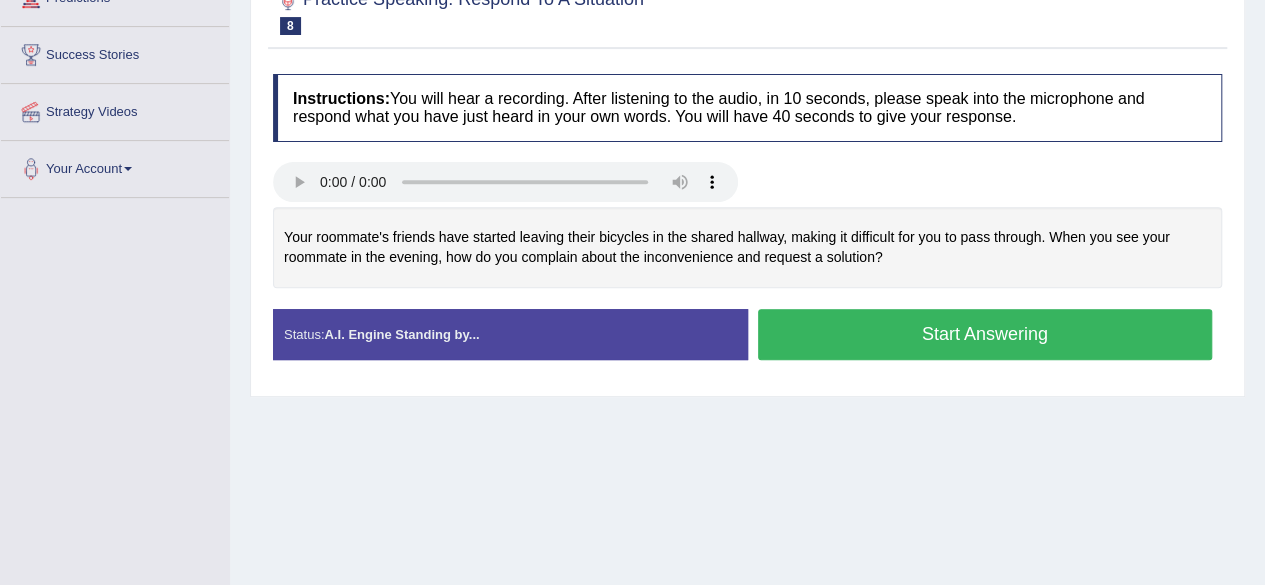 click on "Start Answering" at bounding box center (985, 334) 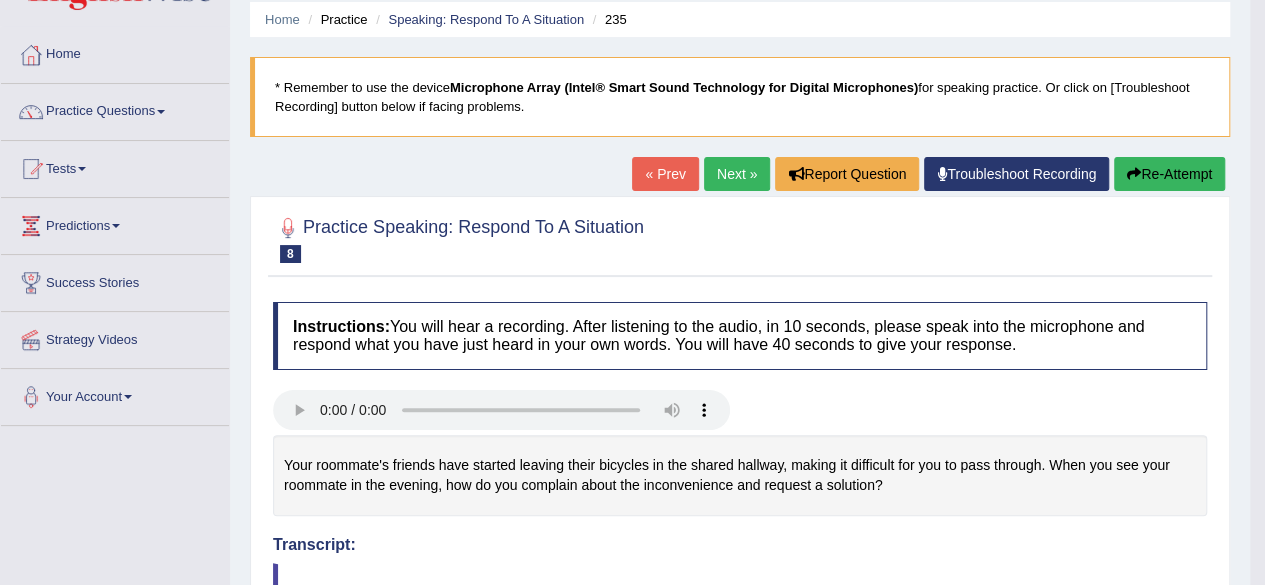 scroll, scrollTop: 0, scrollLeft: 0, axis: both 